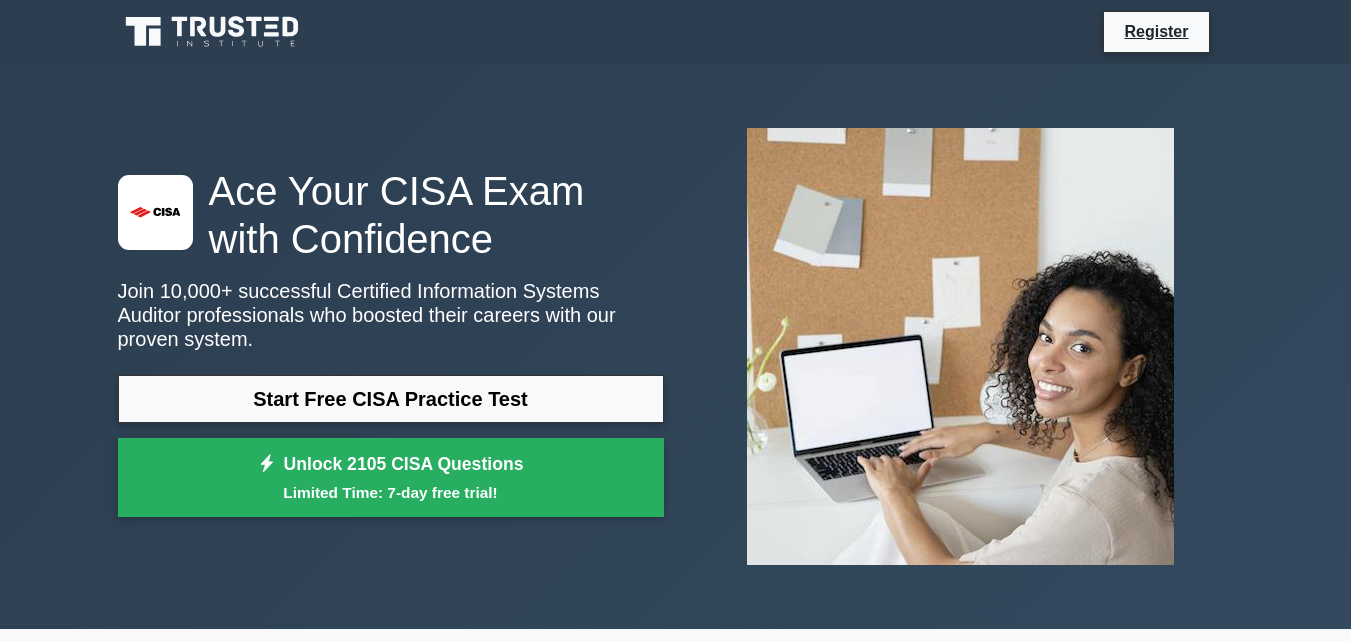 scroll, scrollTop: 0, scrollLeft: 0, axis: both 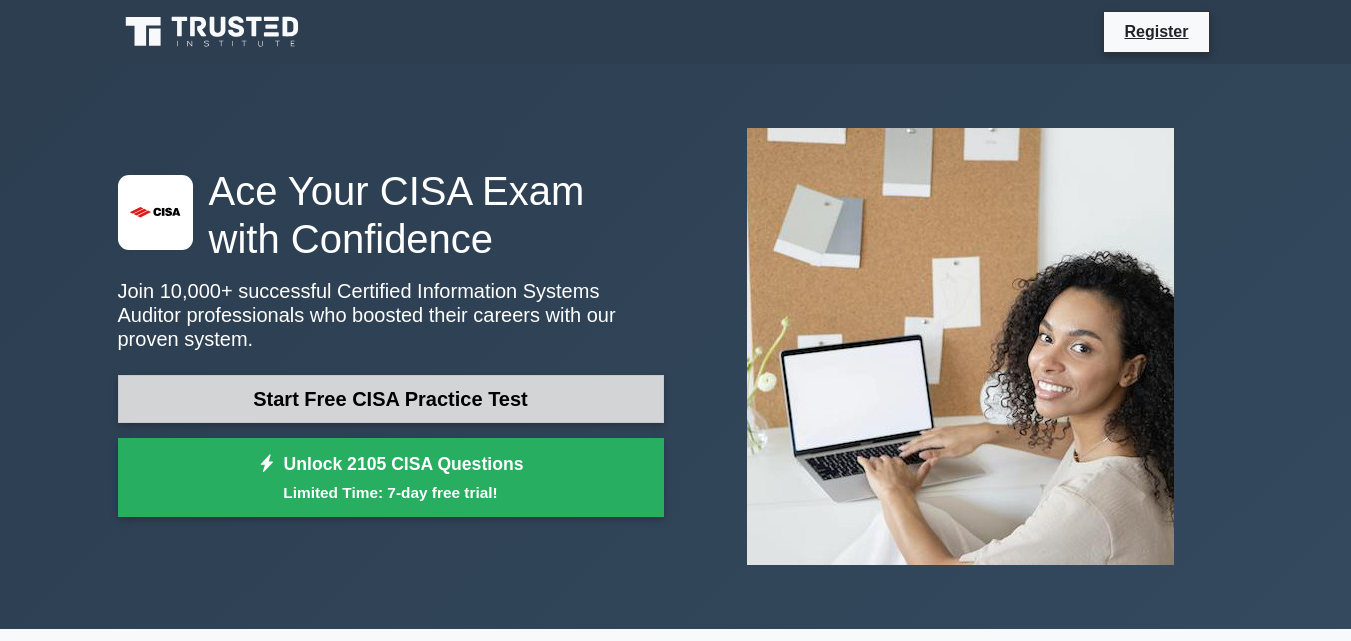 click on "Start Free CISA Practice Test" at bounding box center (391, 399) 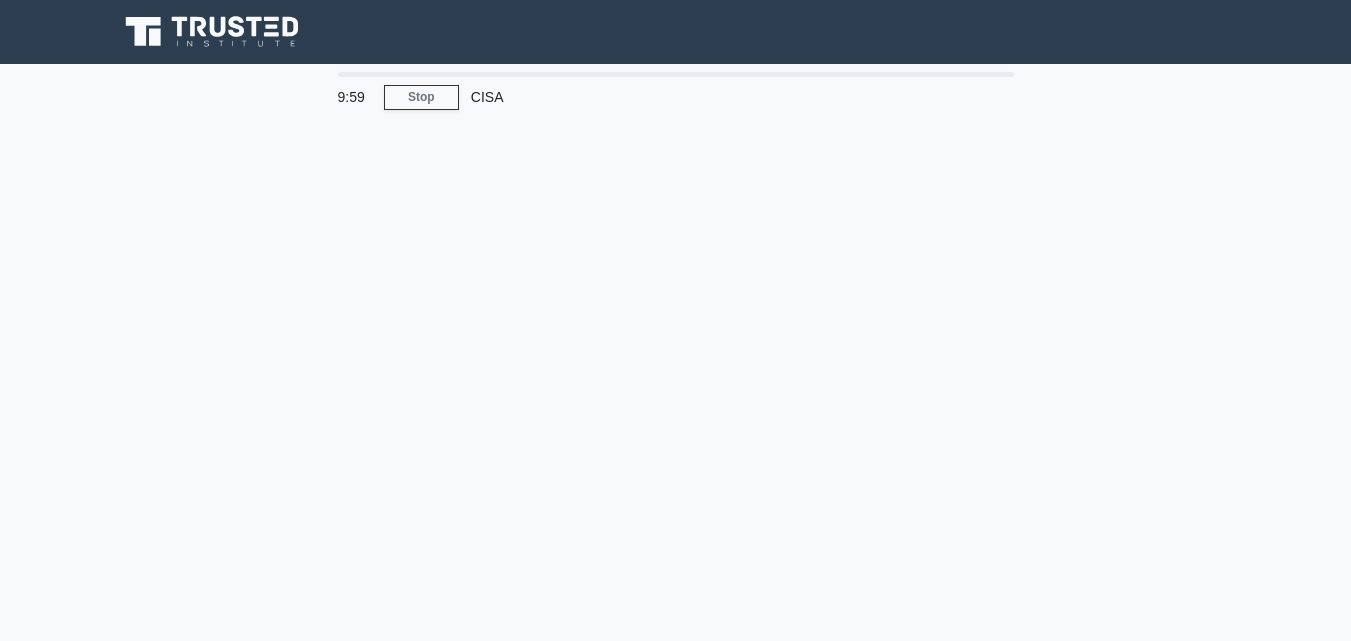 scroll, scrollTop: 0, scrollLeft: 0, axis: both 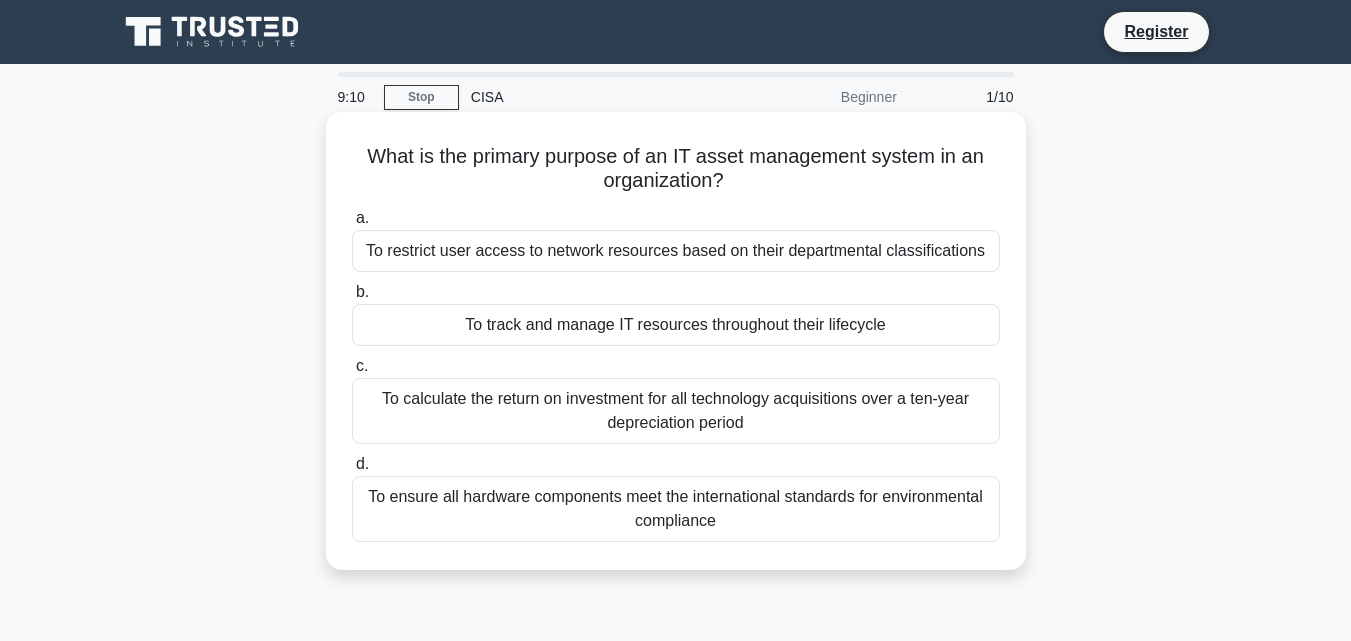 click on "To track and manage IT resources throughout their lifecycle" at bounding box center [676, 325] 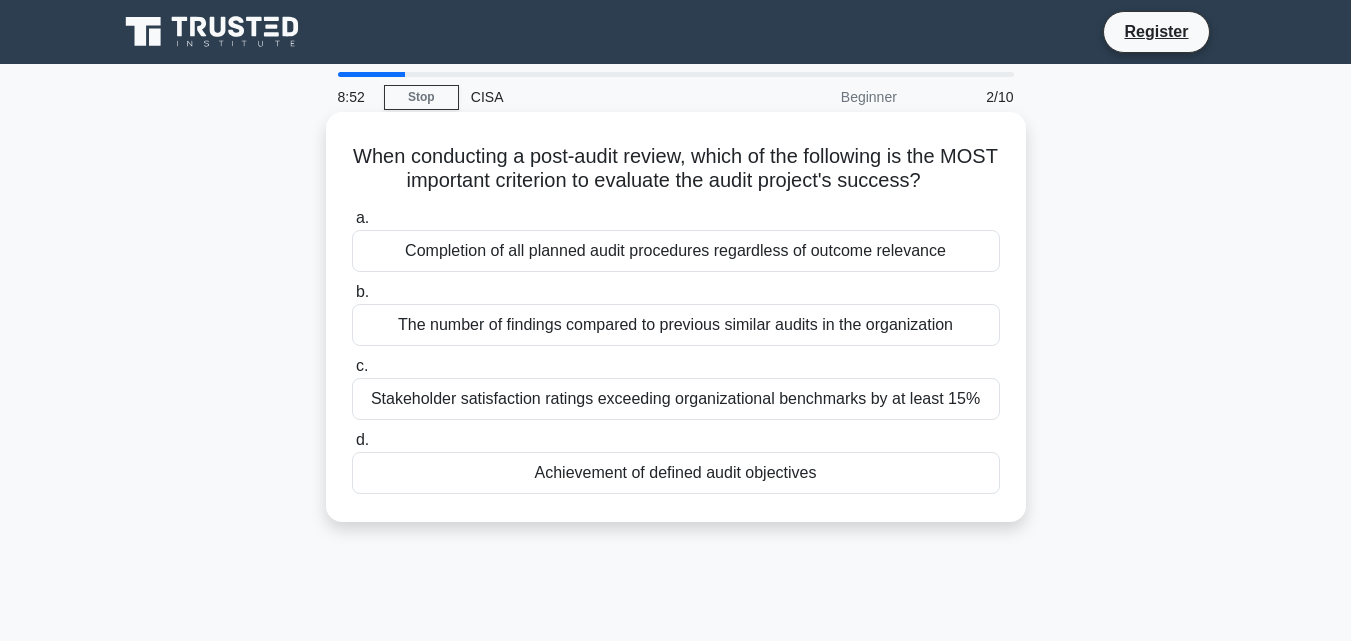 click on "Completion of all planned audit procedures regardless of outcome relevance" at bounding box center [676, 251] 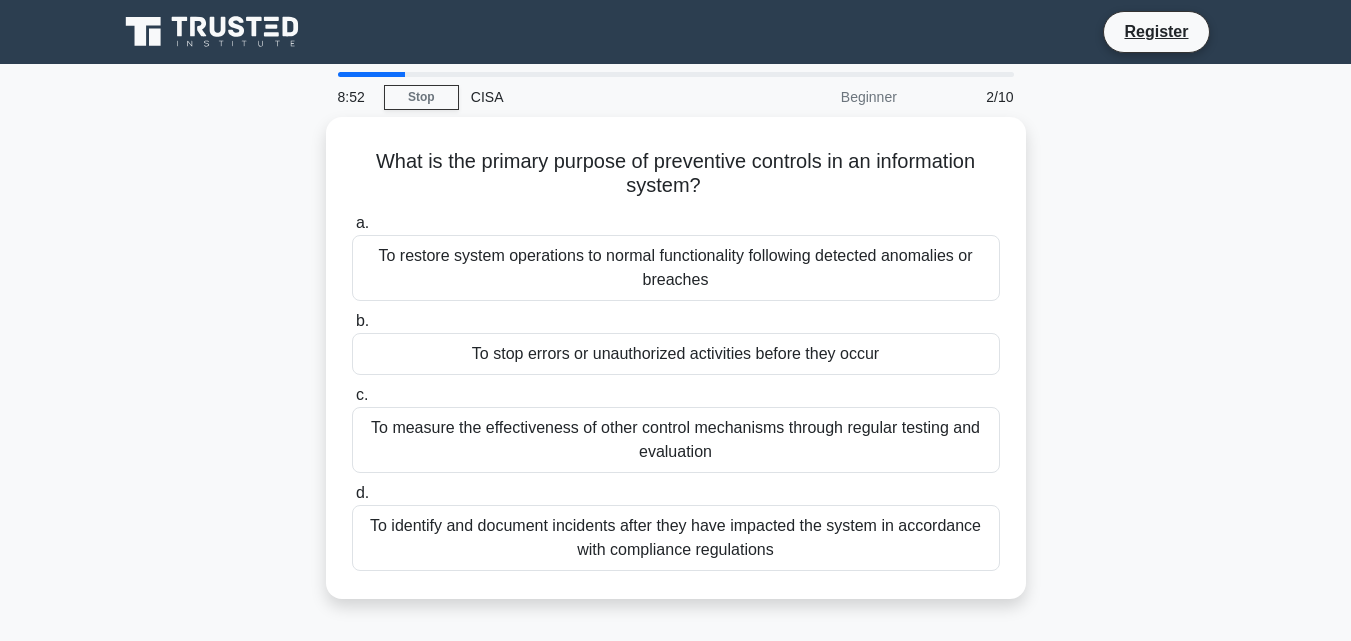 click on "To restore system operations to normal functionality following detected anomalies or breaches" at bounding box center (676, 268) 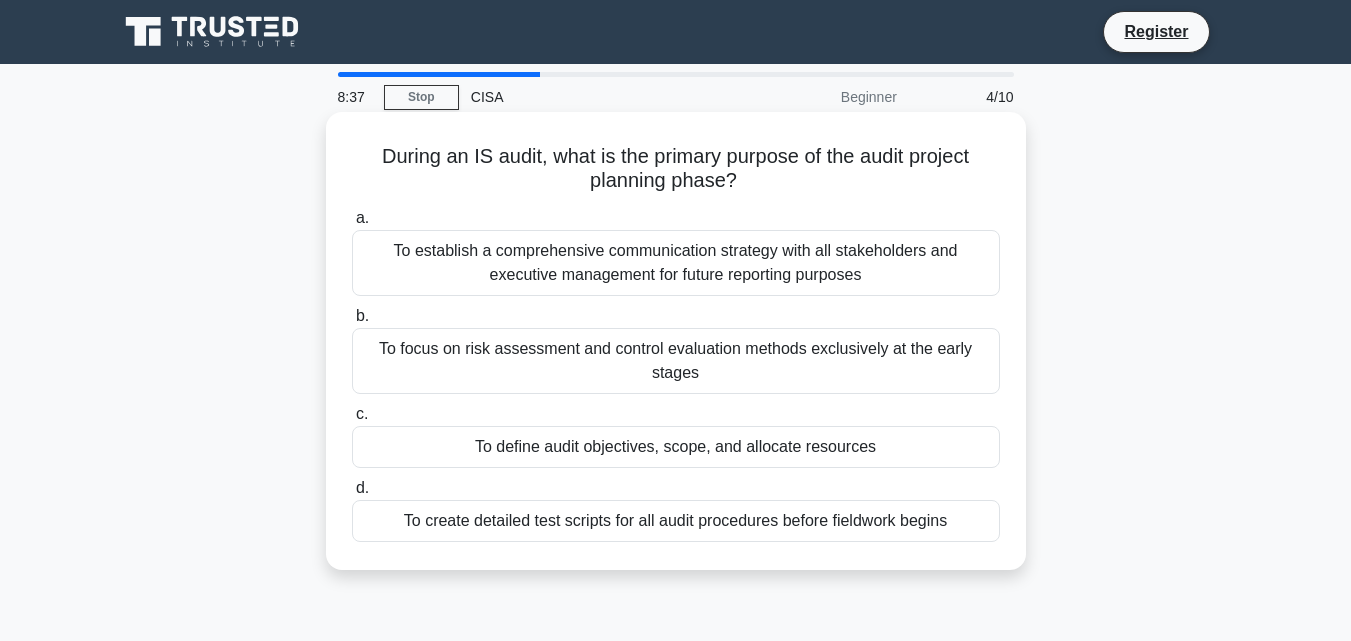 click on "To define audit objectives, scope, and allocate resources" at bounding box center [676, 447] 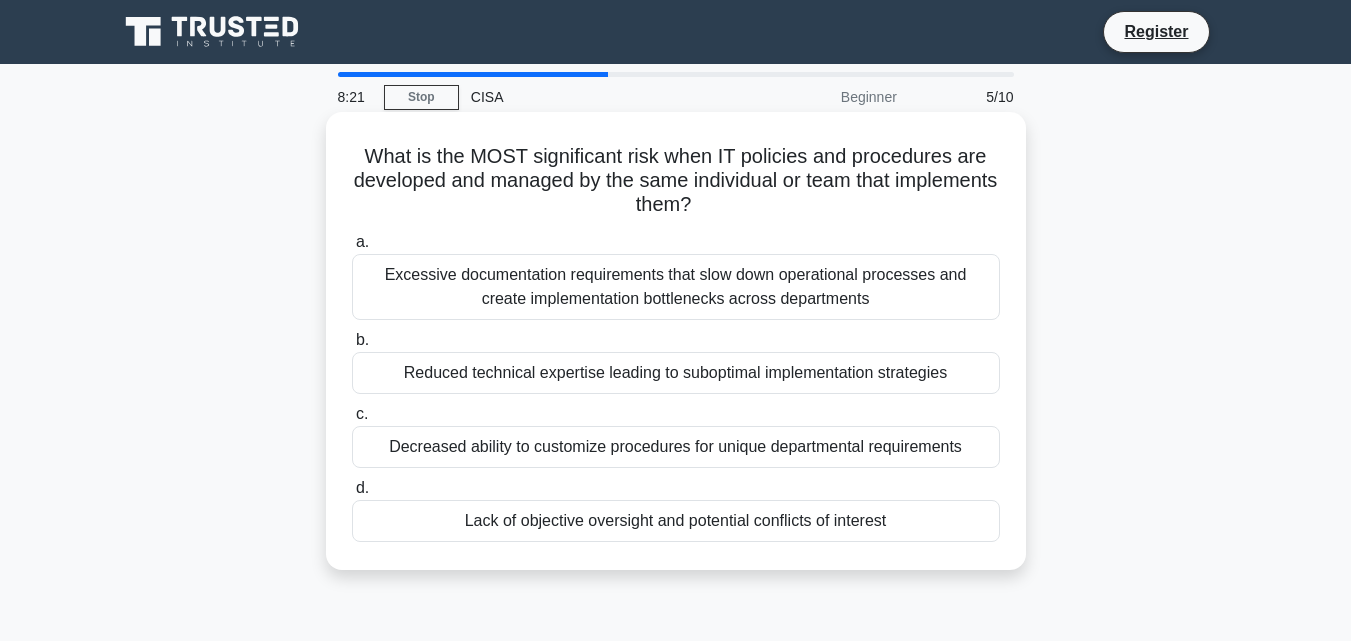click on "Lack of objective oversight and potential conflicts of interest" at bounding box center (676, 521) 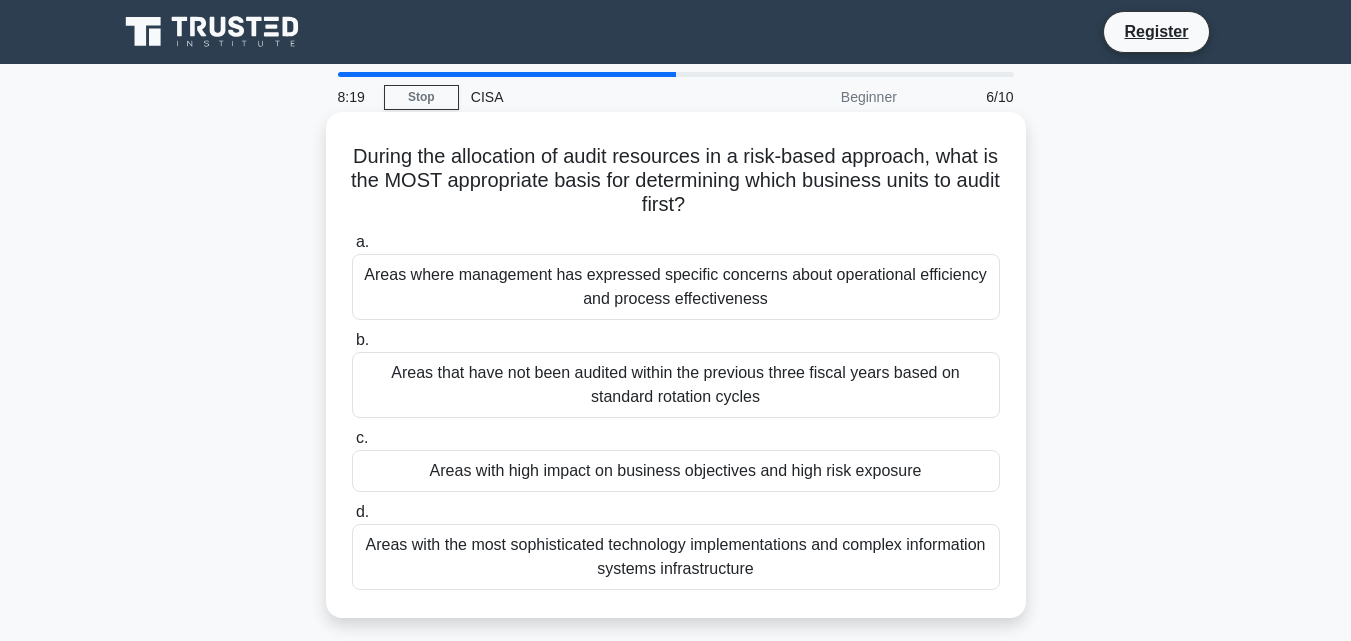 click on "Areas where management has expressed specific concerns about operational efficiency and process effectiveness" at bounding box center (676, 287) 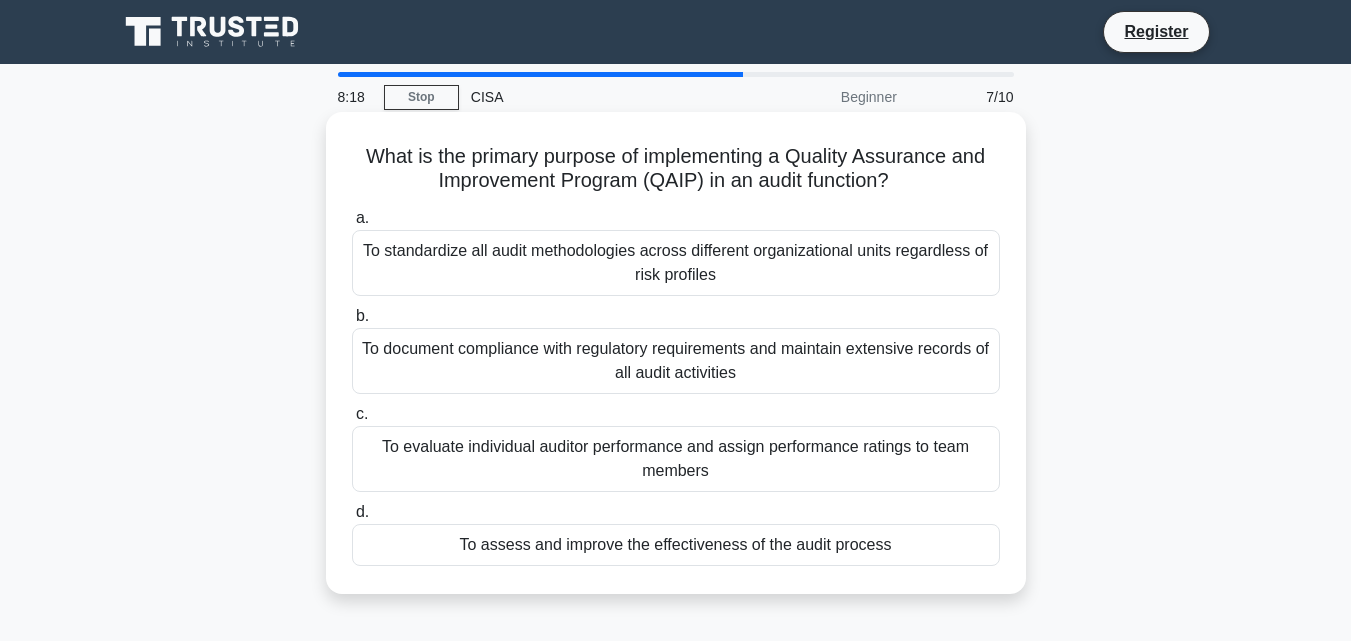 click on "To document compliance with regulatory requirements and maintain extensive records of all audit activities" at bounding box center (676, 361) 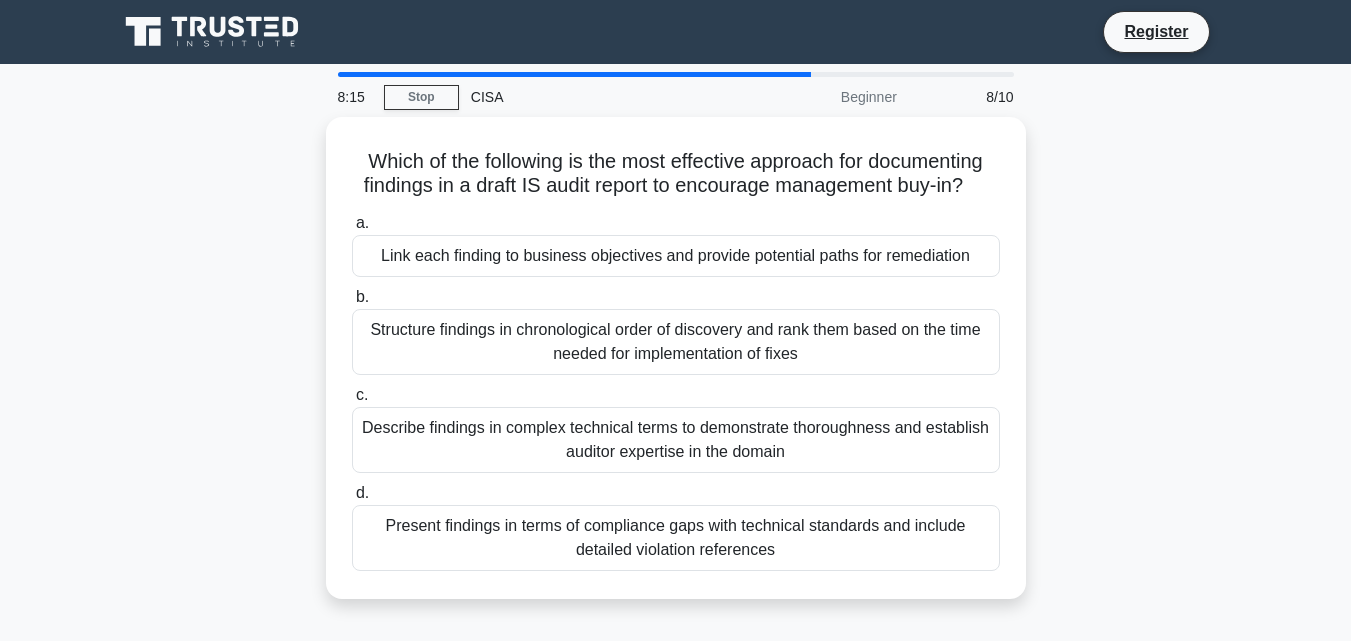 click on "Structure findings in chronological order of discovery and rank them based on the time needed for implementation of fixes" at bounding box center [676, 342] 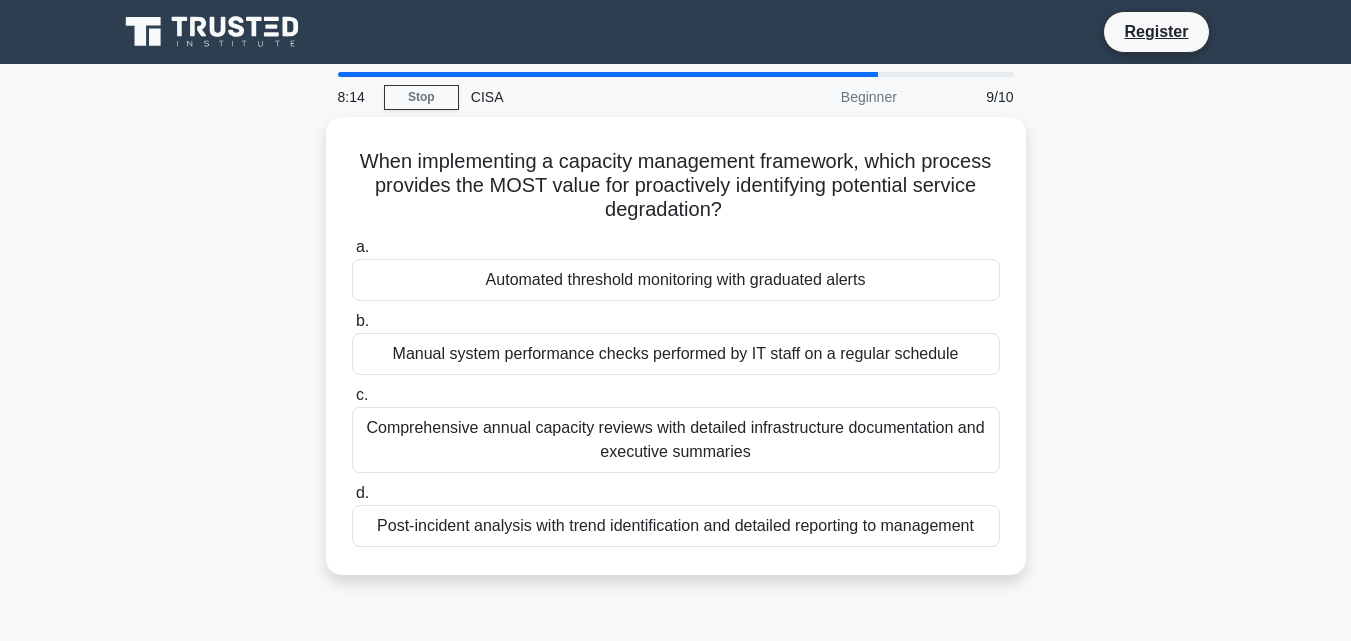 click on "Manual system performance checks performed by IT staff on a regular schedule" at bounding box center [676, 354] 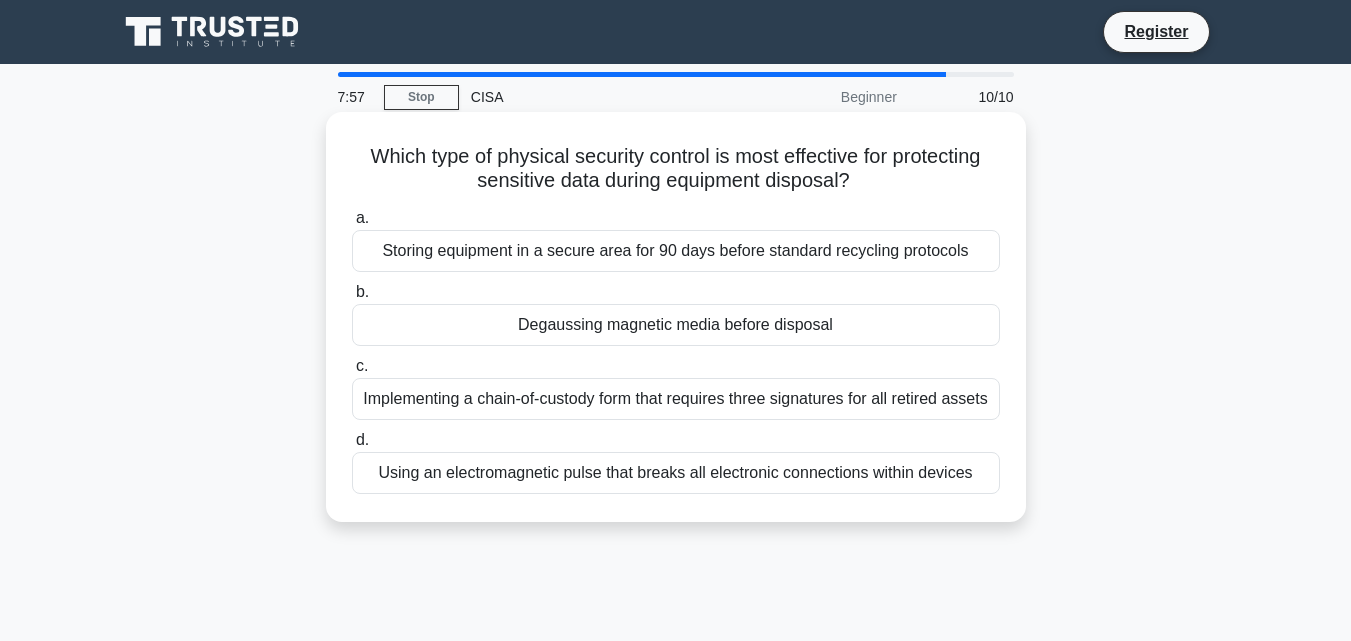 click on "Using an electromagnetic pulse that breaks all electronic connections within devices" at bounding box center [676, 473] 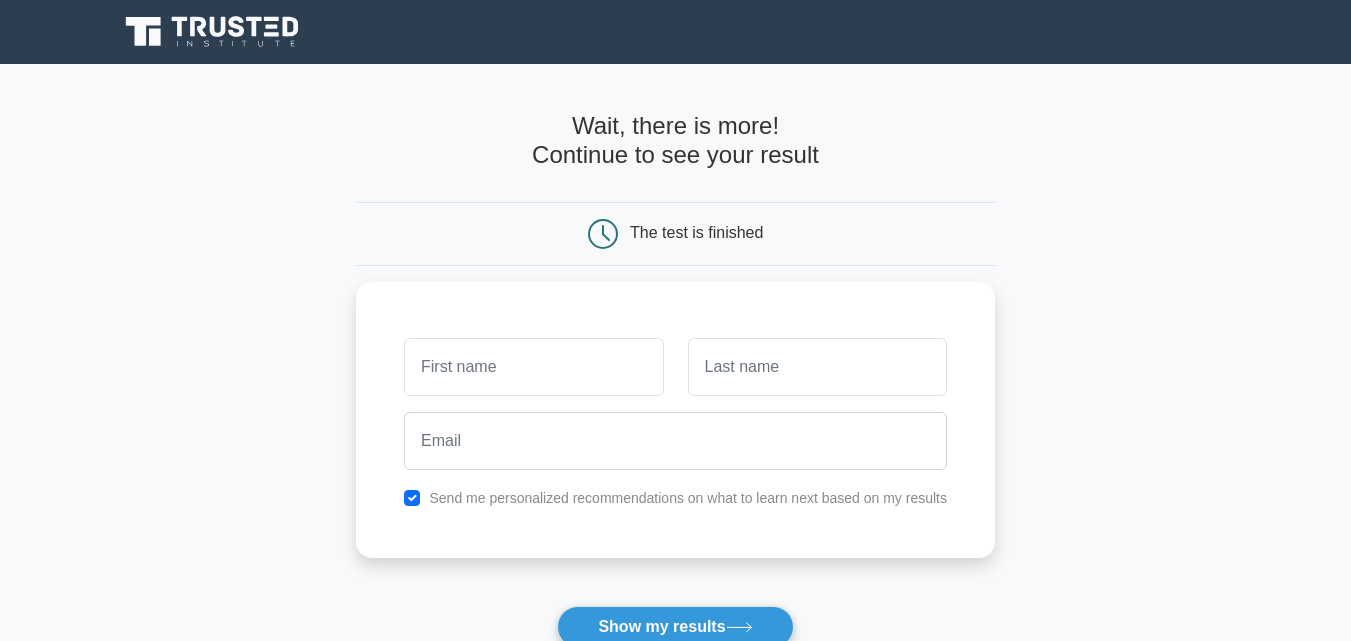 scroll, scrollTop: 0, scrollLeft: 0, axis: both 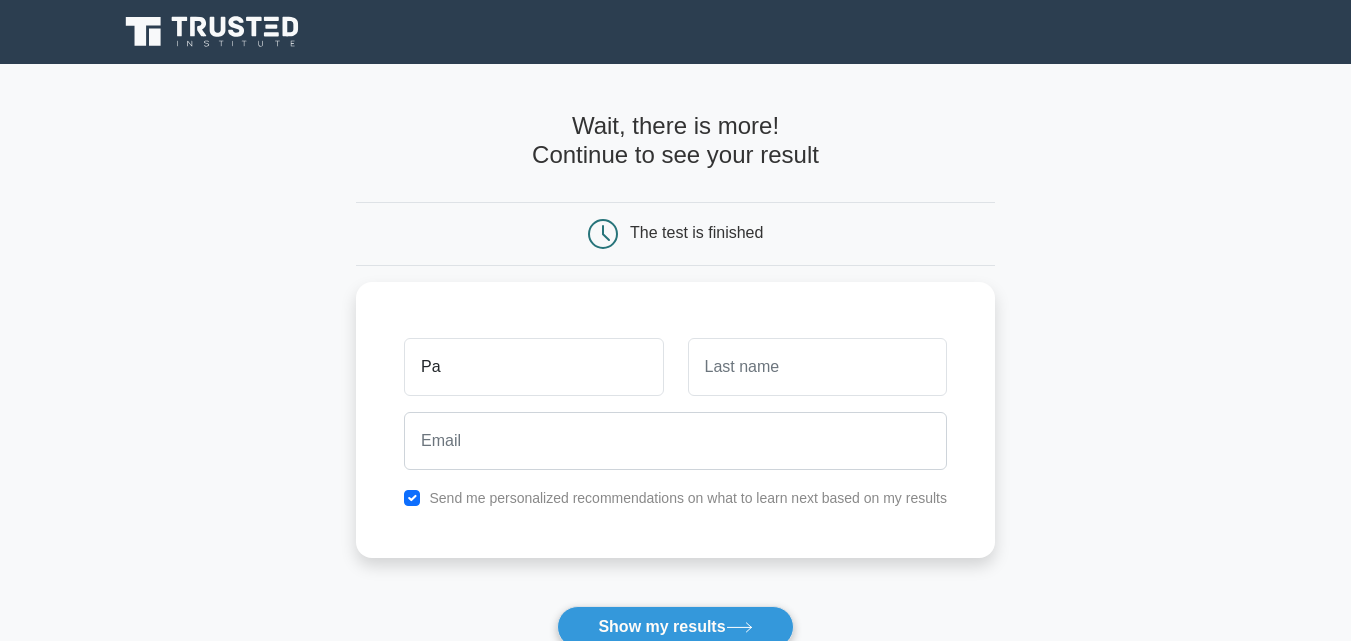 type on "P" 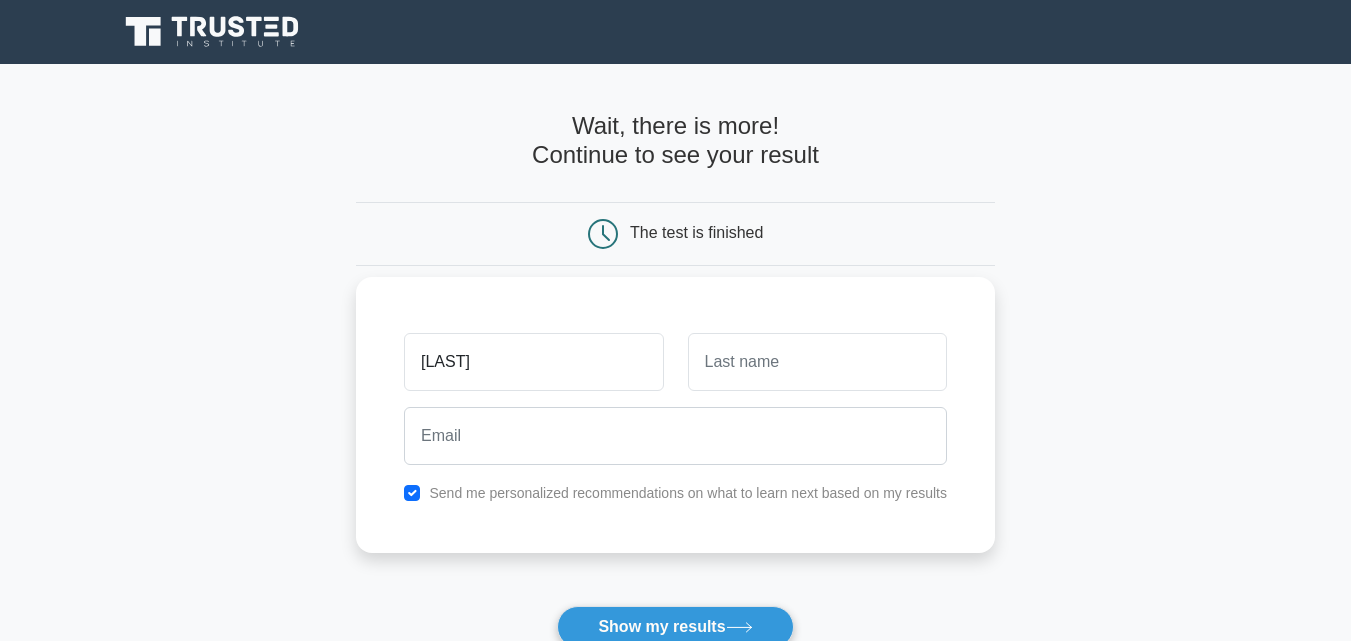 type on "[LAST]" 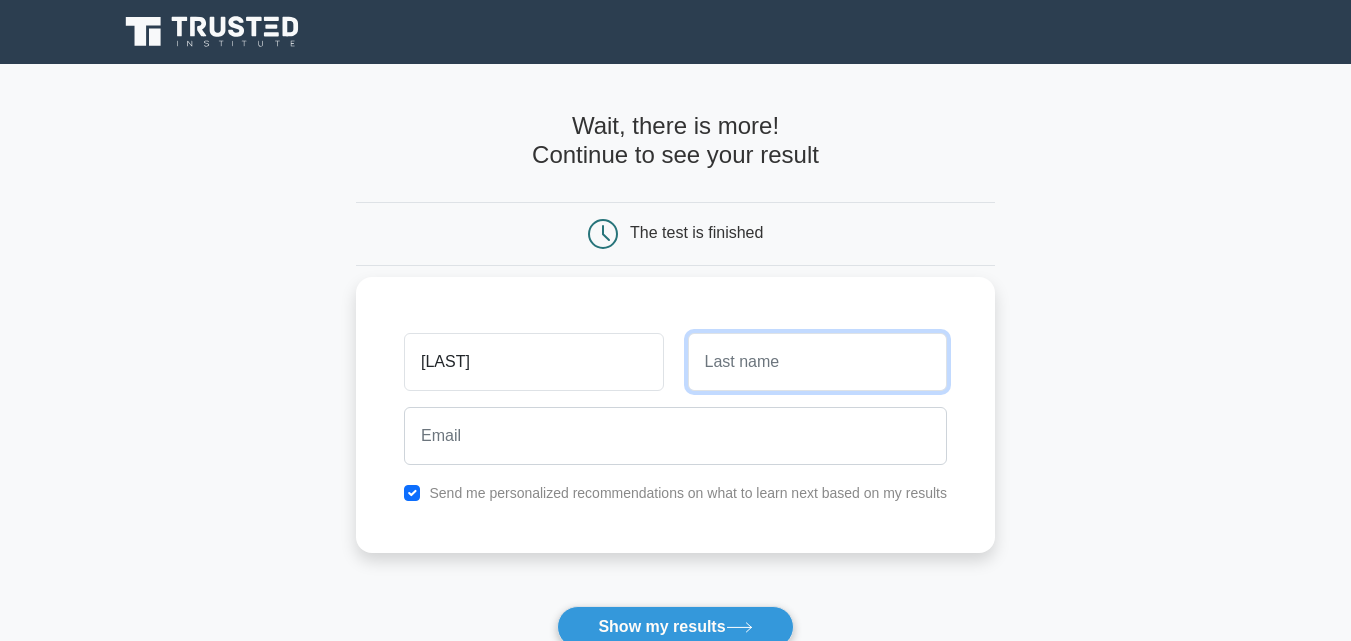 click at bounding box center [817, 362] 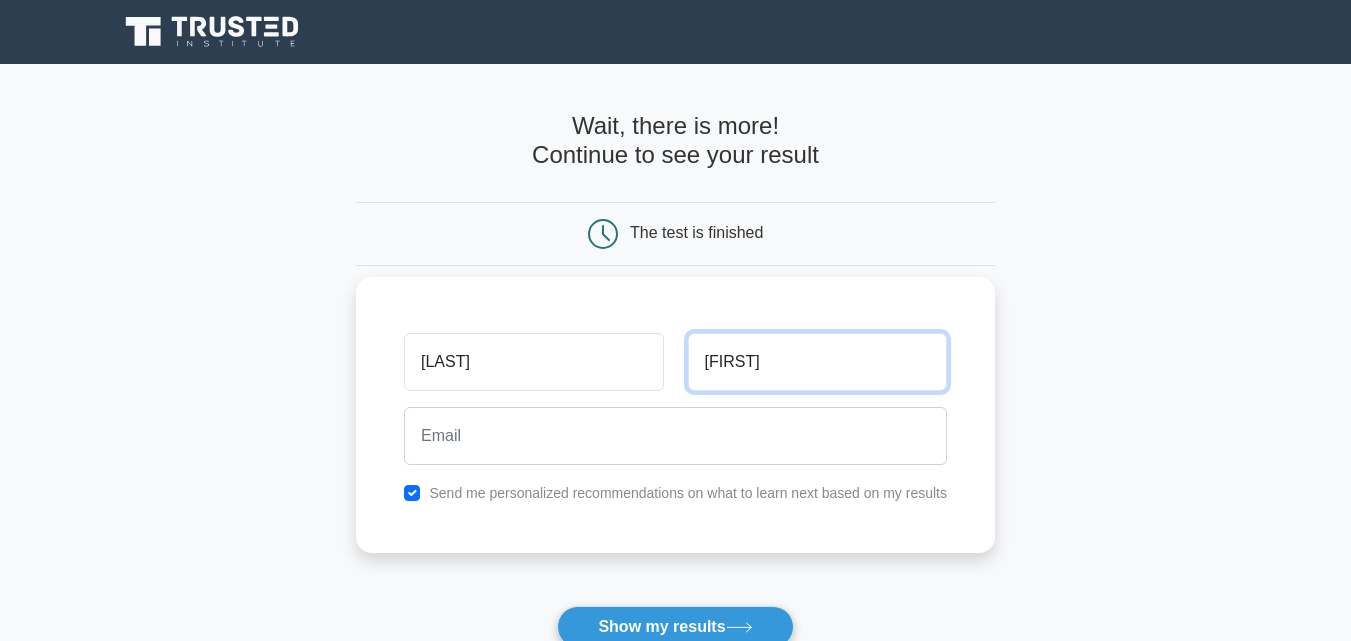 type on "[FIRST]" 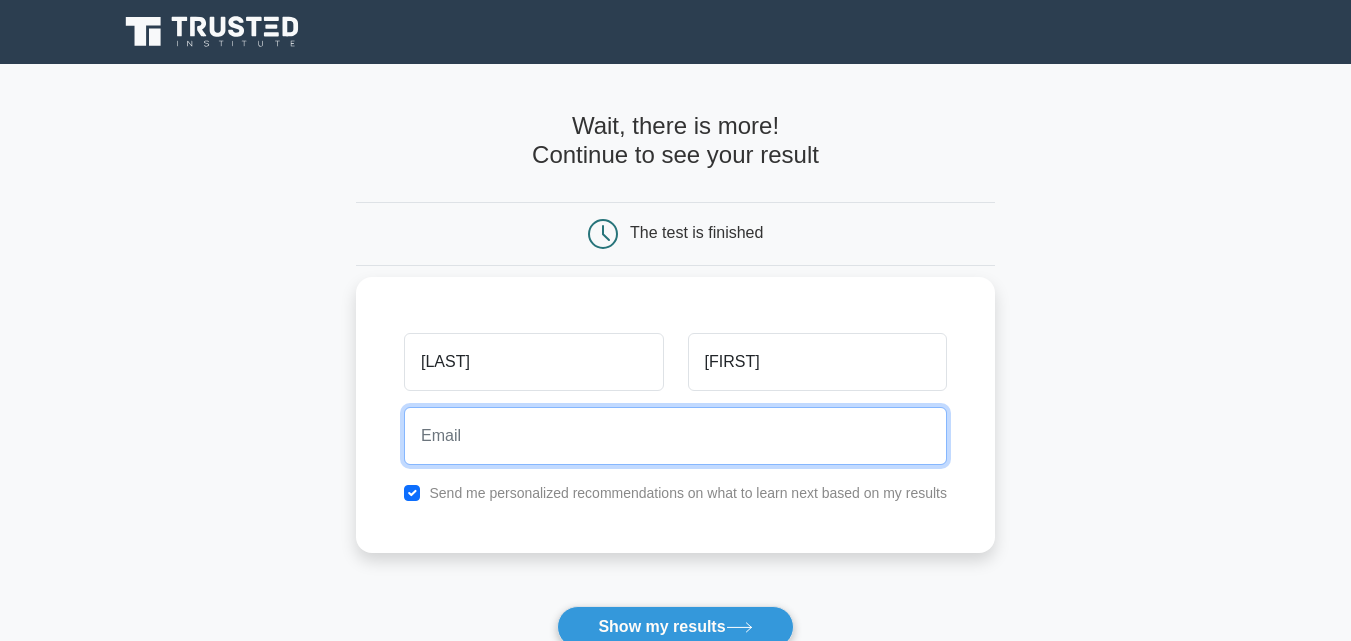 click at bounding box center (675, 436) 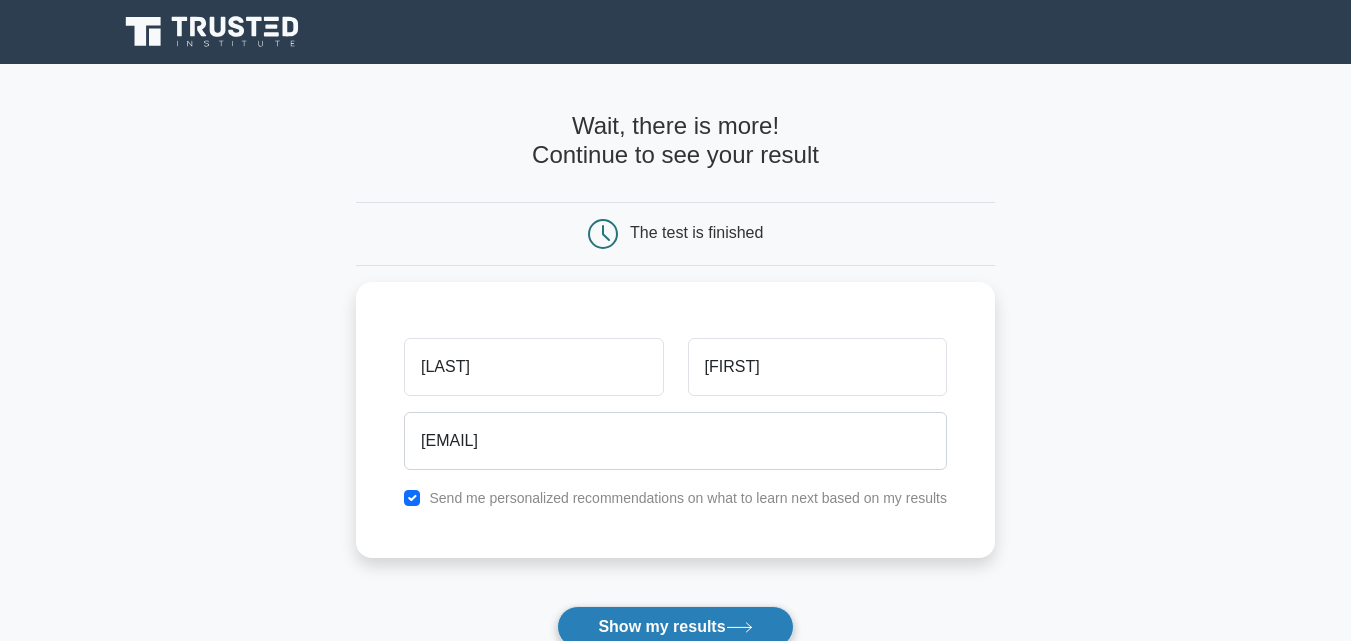 click on "Show my results" at bounding box center (675, 627) 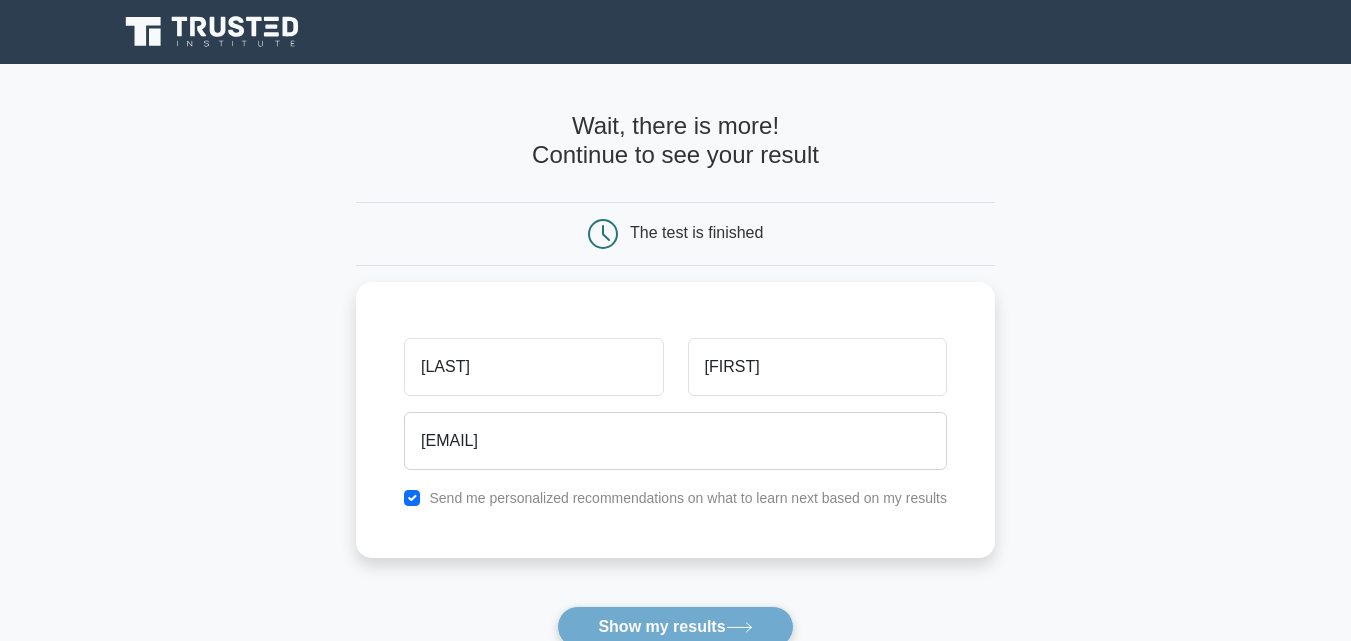 scroll, scrollTop: 12, scrollLeft: 0, axis: vertical 